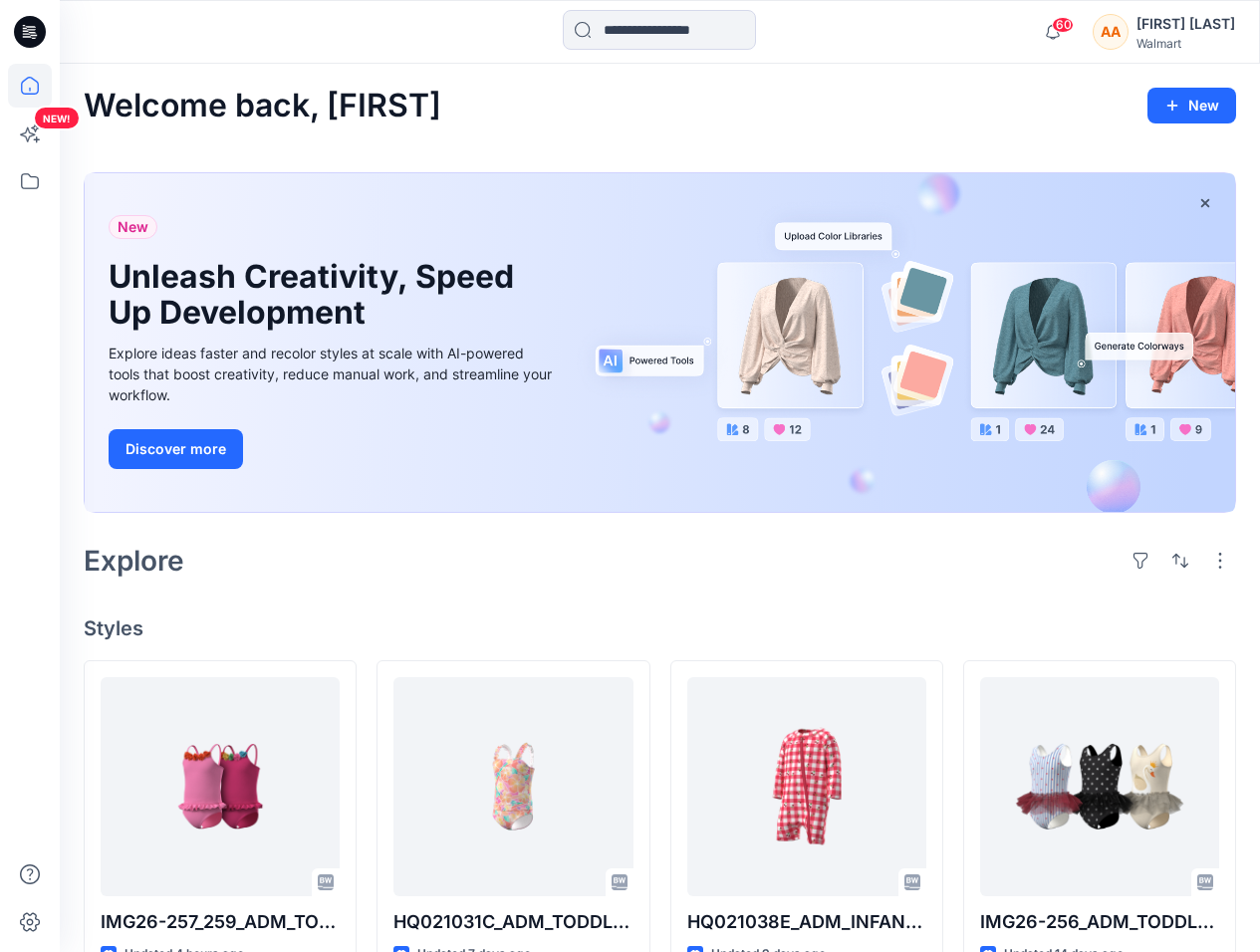 scroll, scrollTop: 0, scrollLeft: 0, axis: both 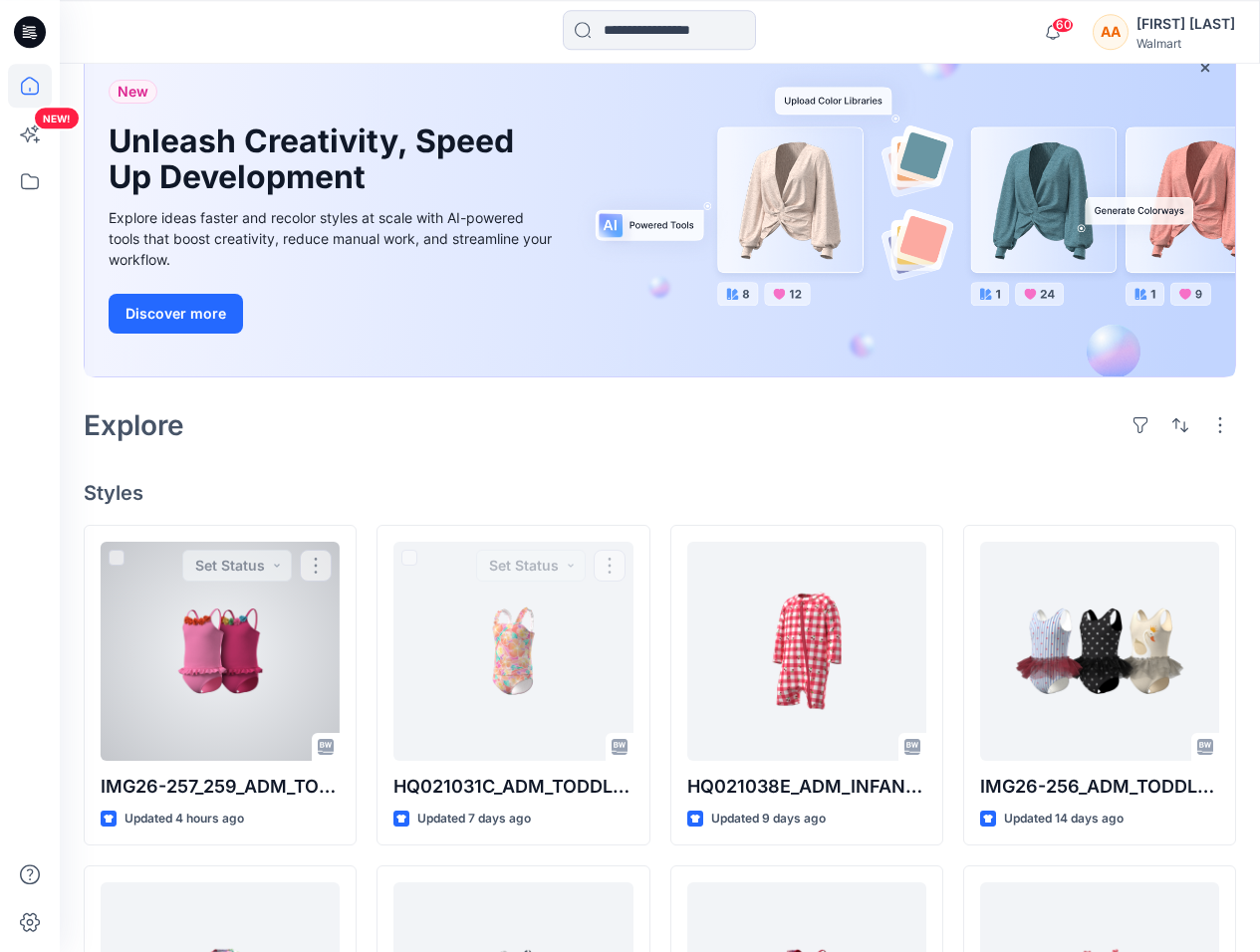 click at bounding box center [220, 651] 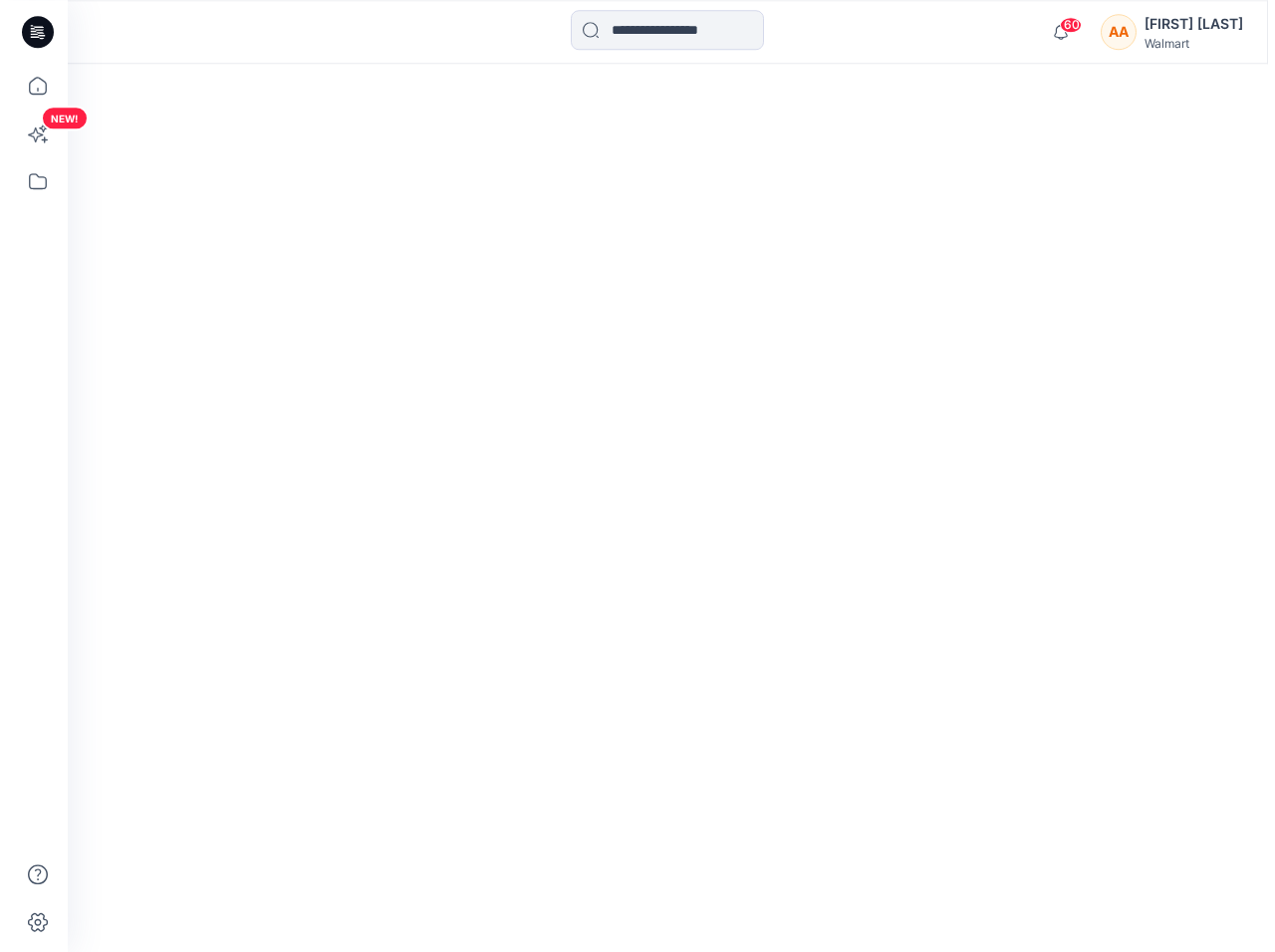 scroll, scrollTop: 0, scrollLeft: 0, axis: both 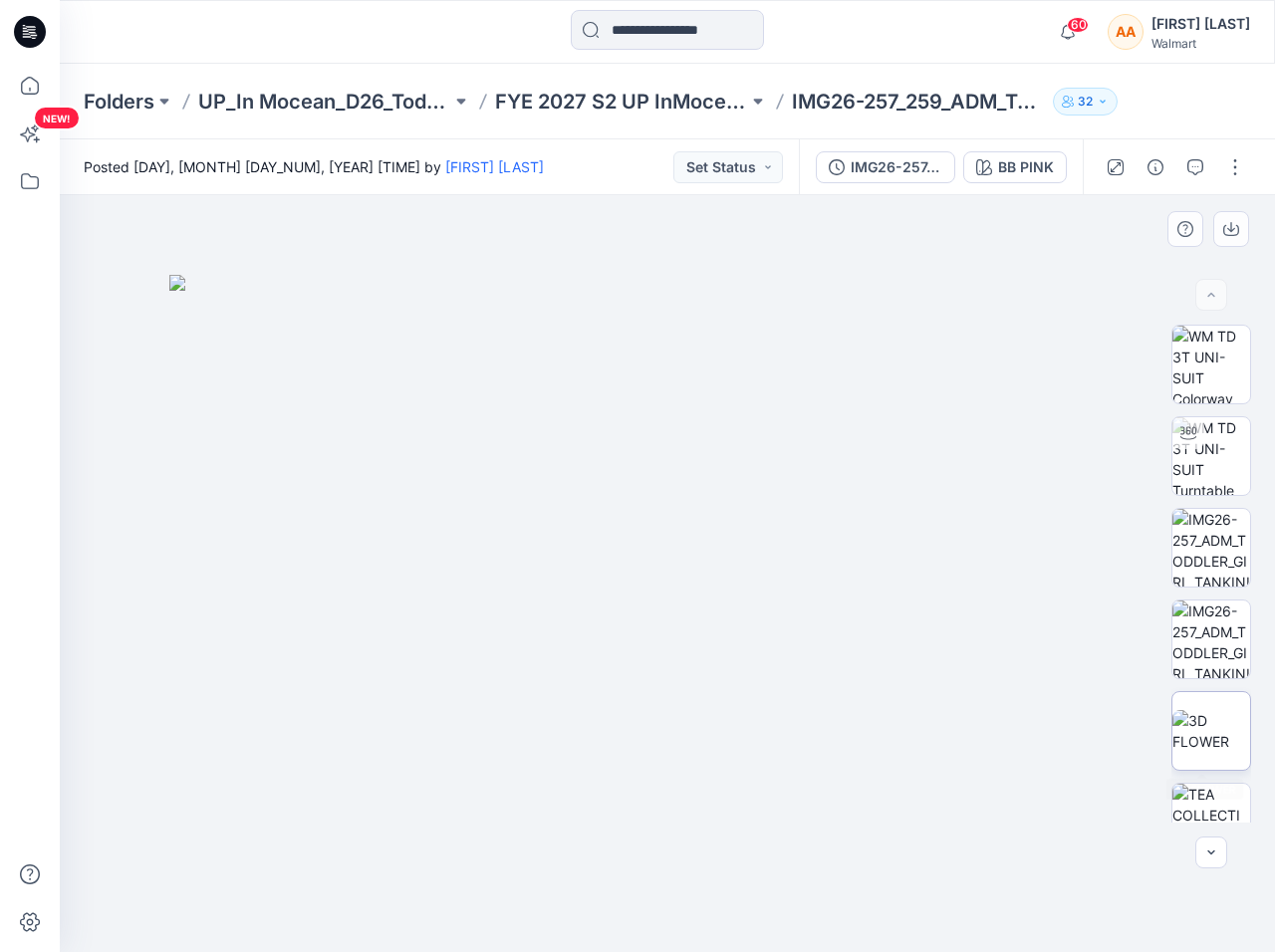 click at bounding box center (1211, 731) 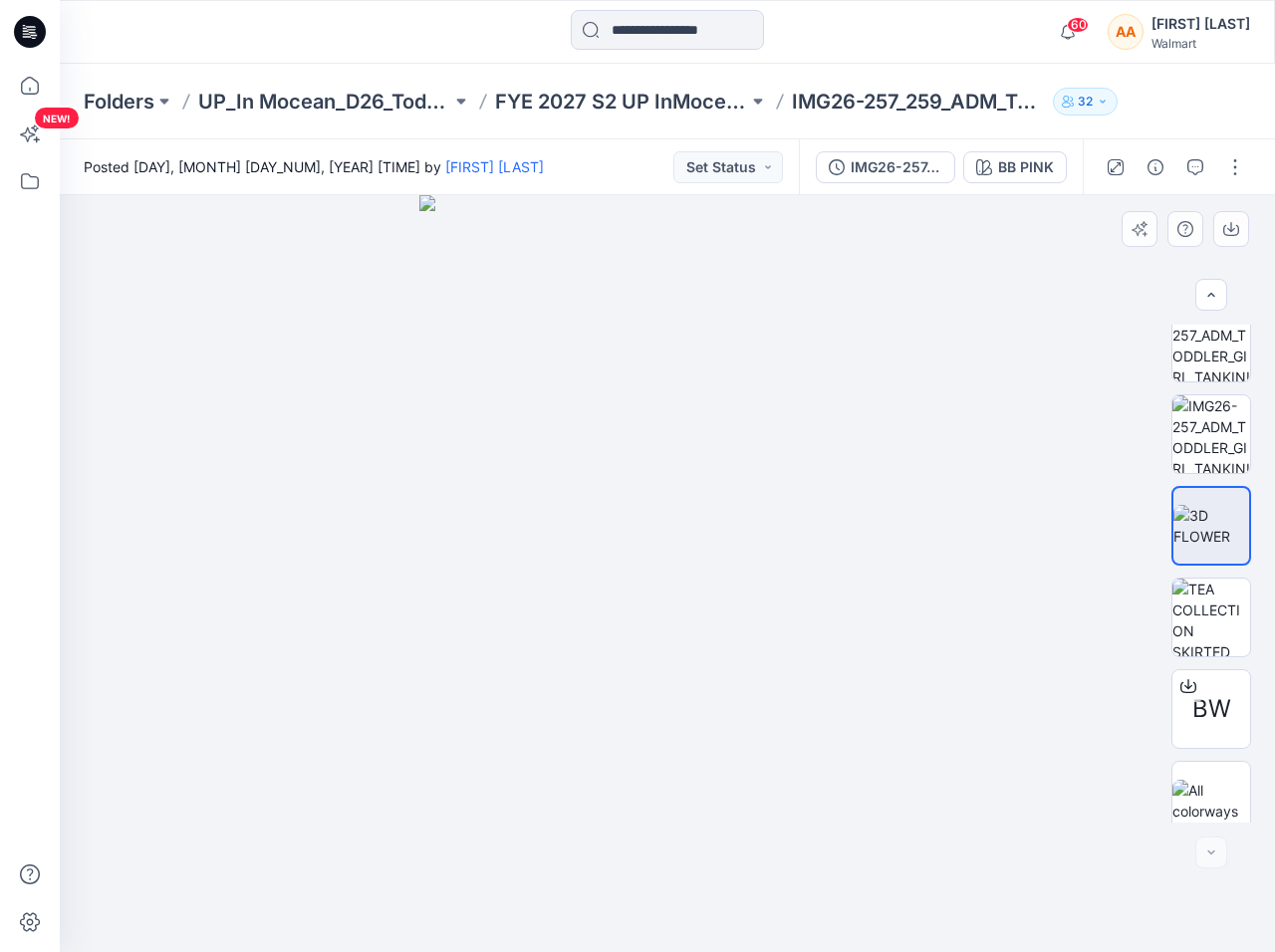 scroll, scrollTop: 234, scrollLeft: 0, axis: vertical 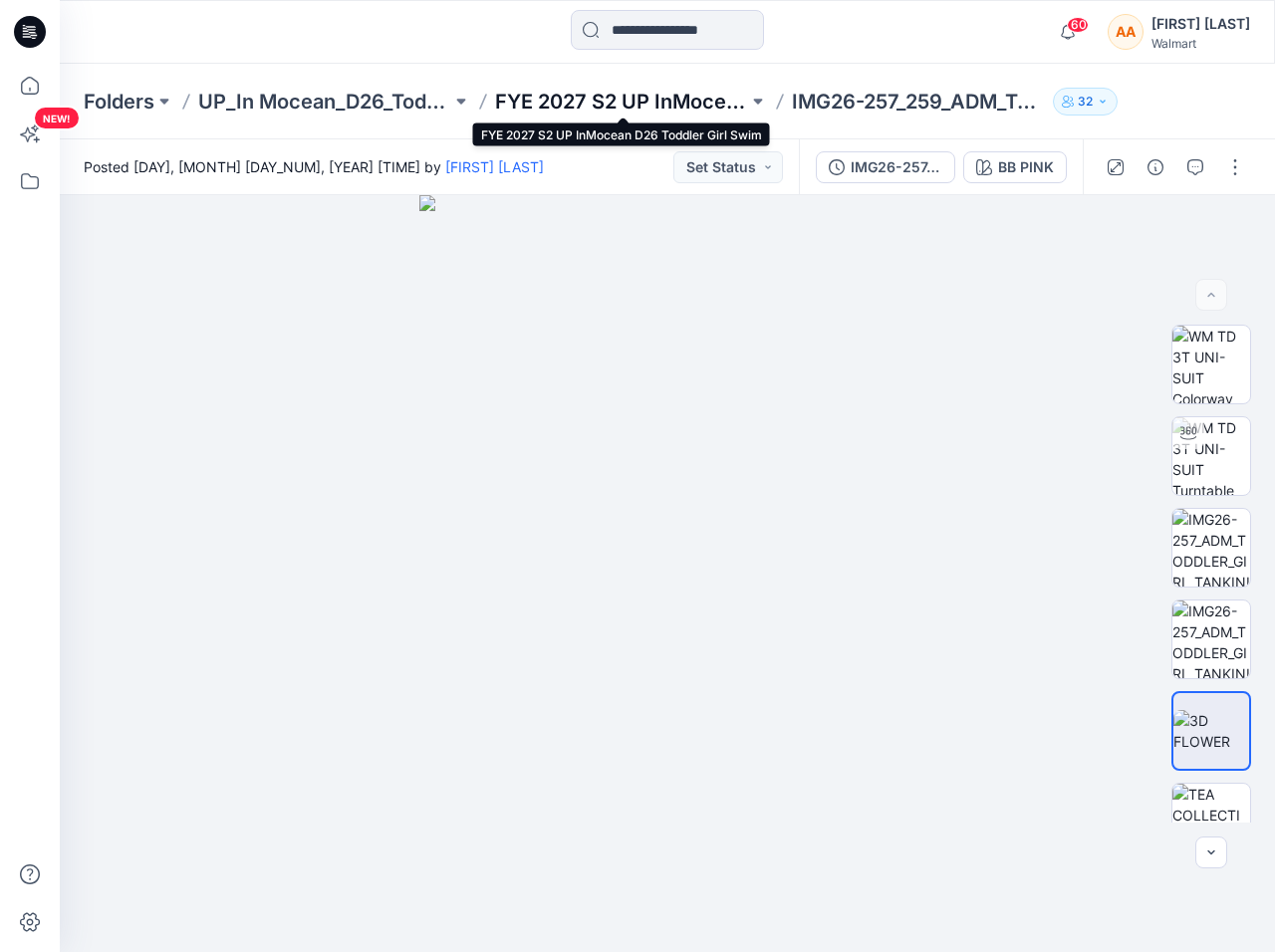click on "FYE 2027 S2 UP InMocean D26 Toddler Girl Swim" at bounding box center [622, 102] 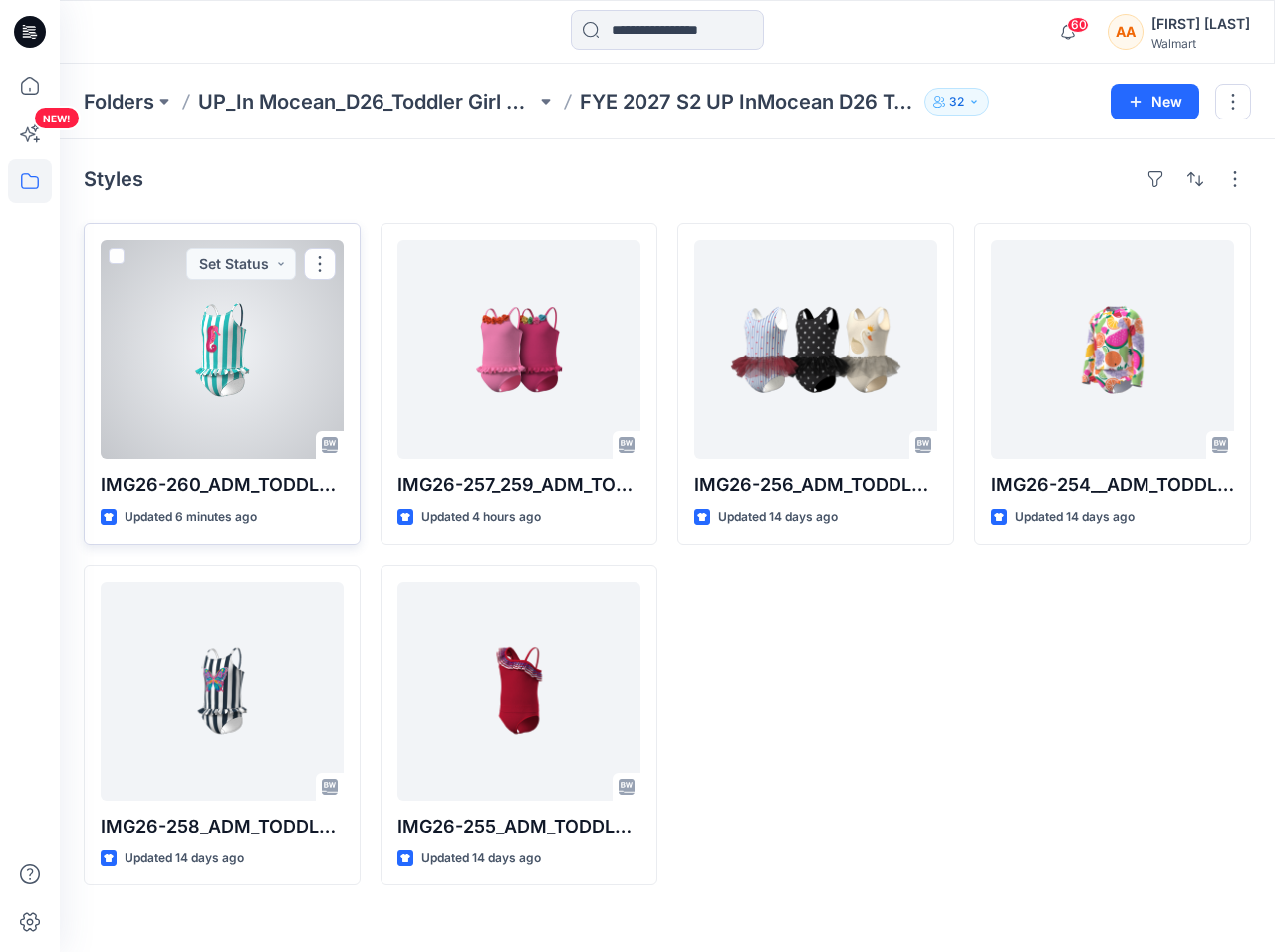 click at bounding box center (222, 350) 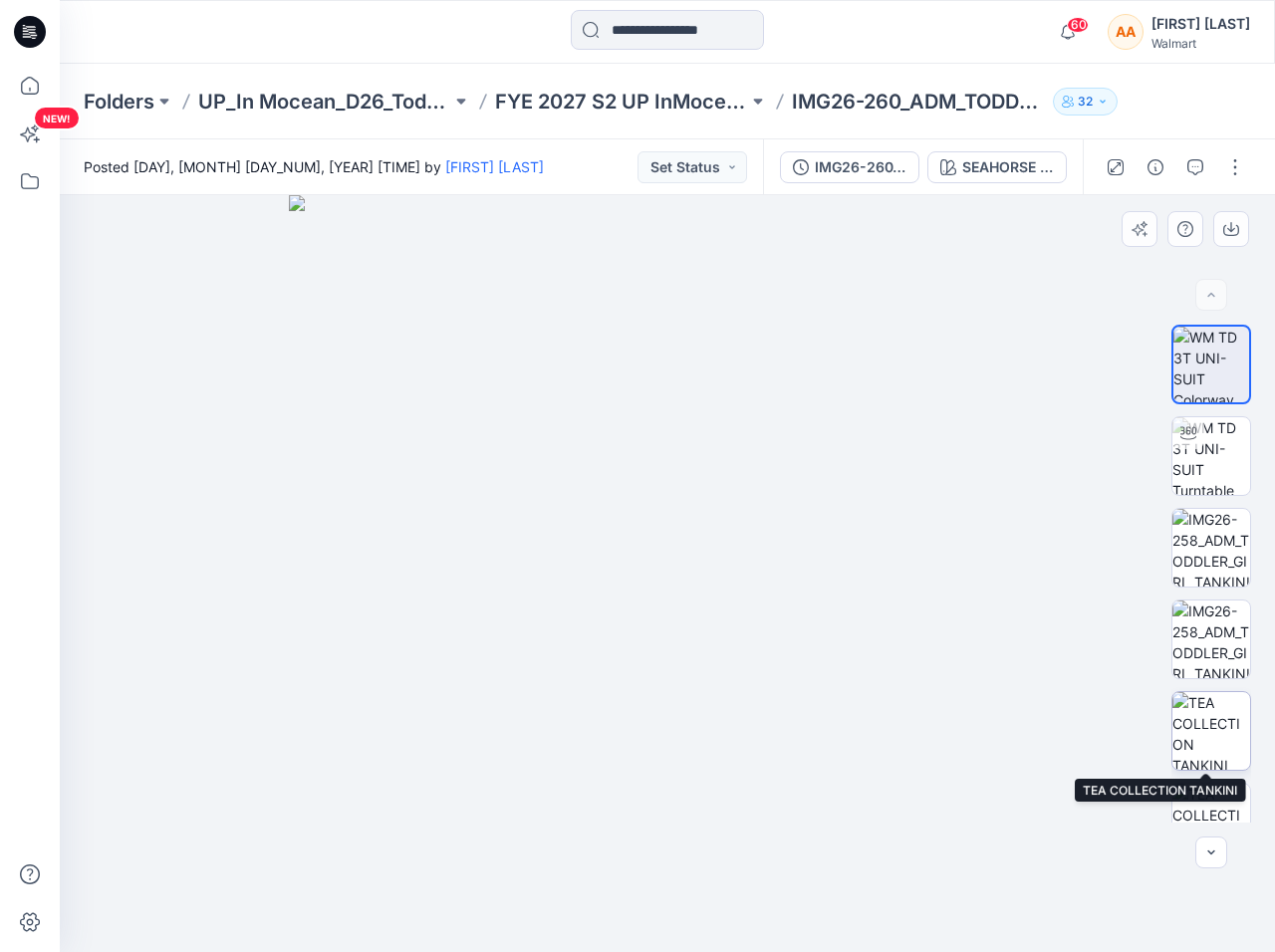 click at bounding box center [1211, 731] 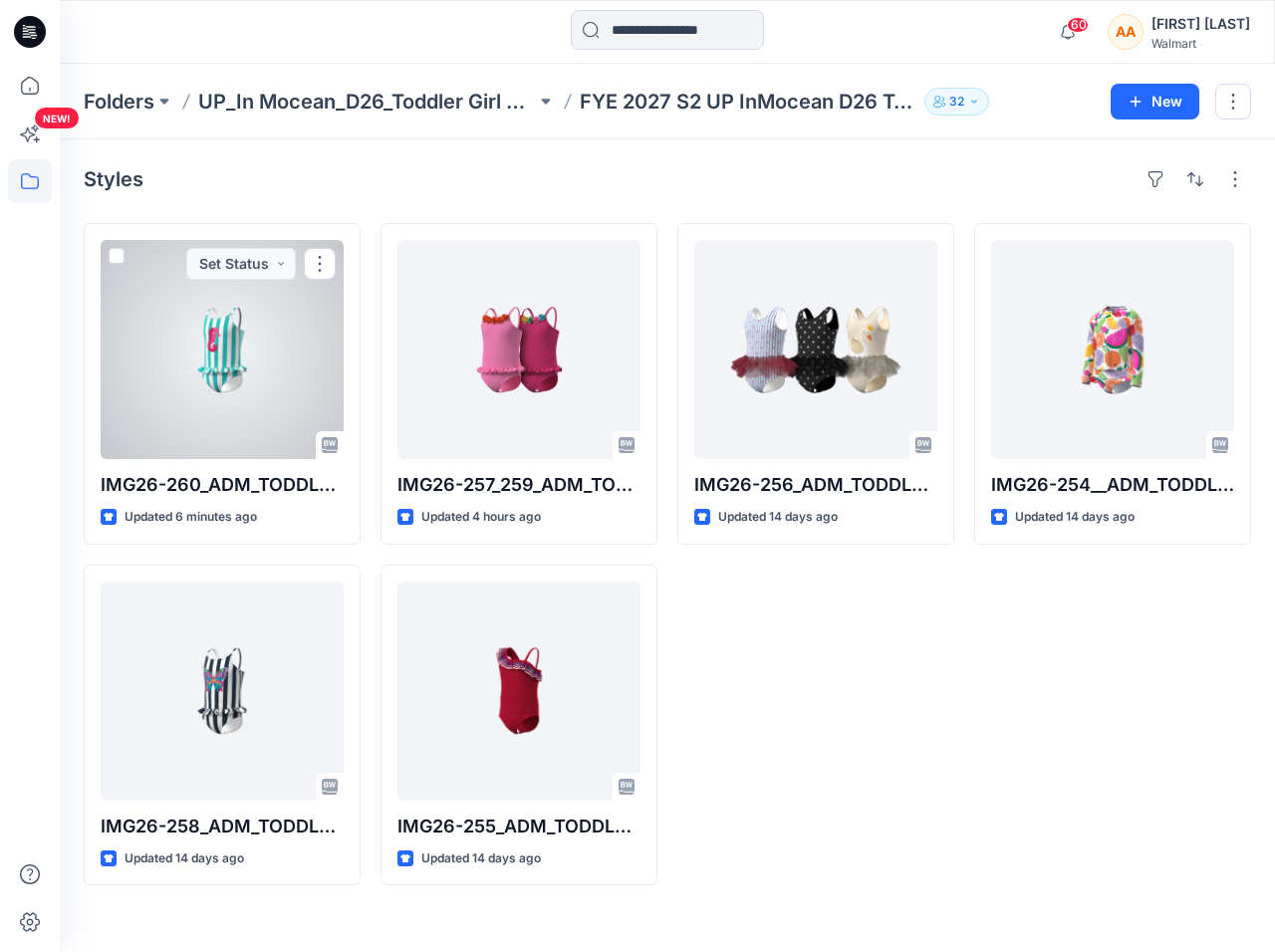 click at bounding box center (222, 350) 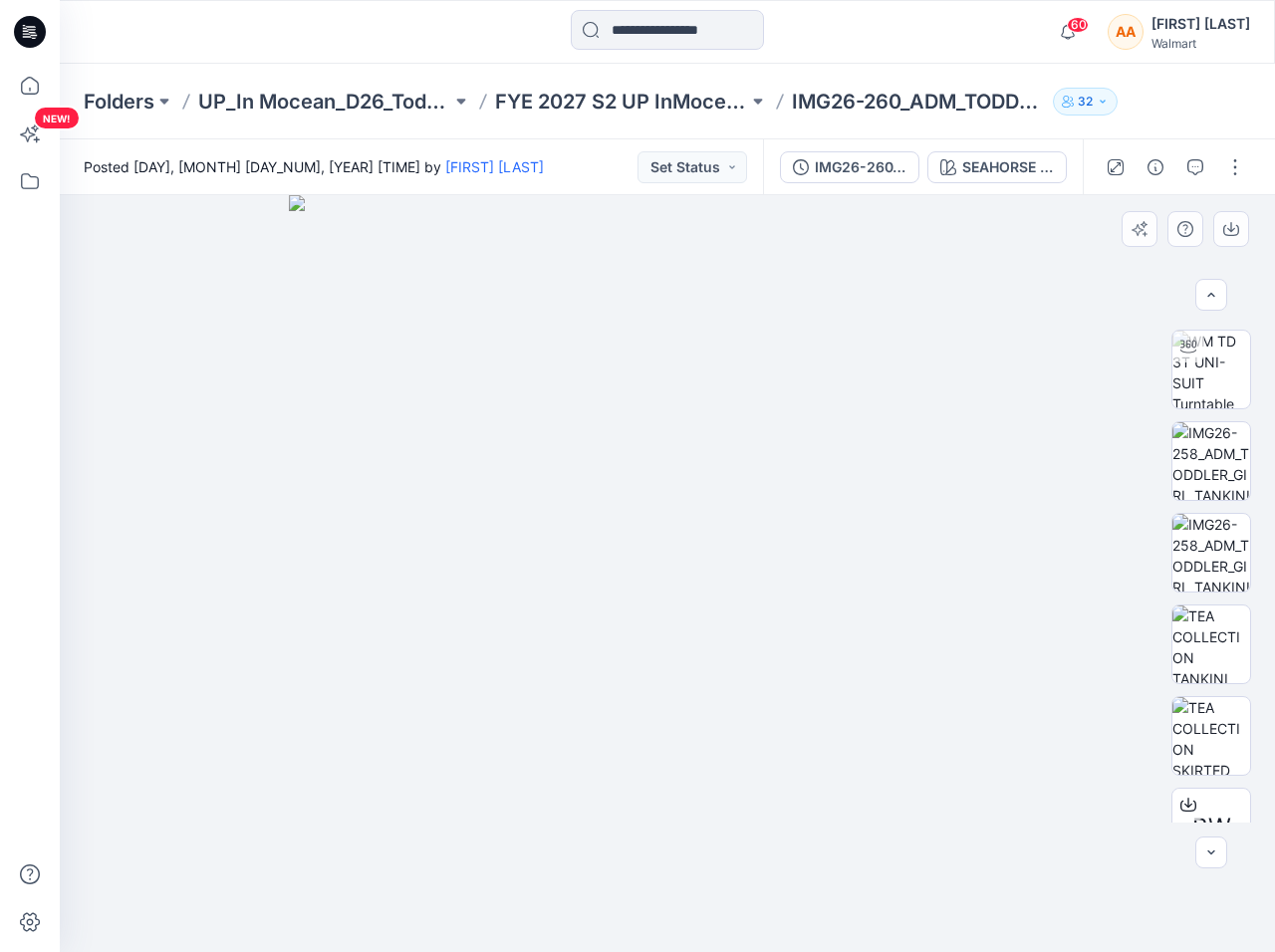 scroll, scrollTop: 142, scrollLeft: 0, axis: vertical 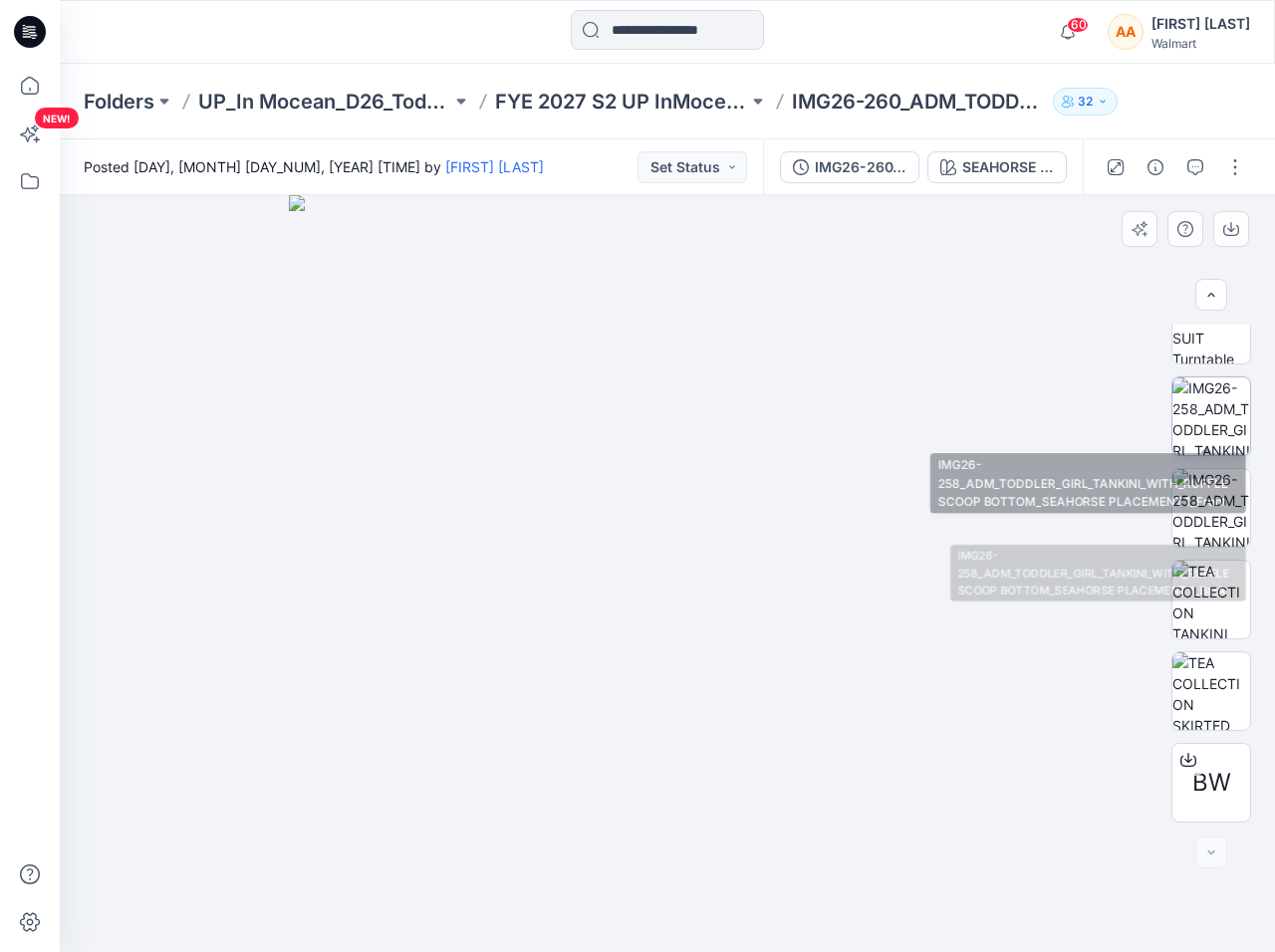 click at bounding box center [1211, 416] 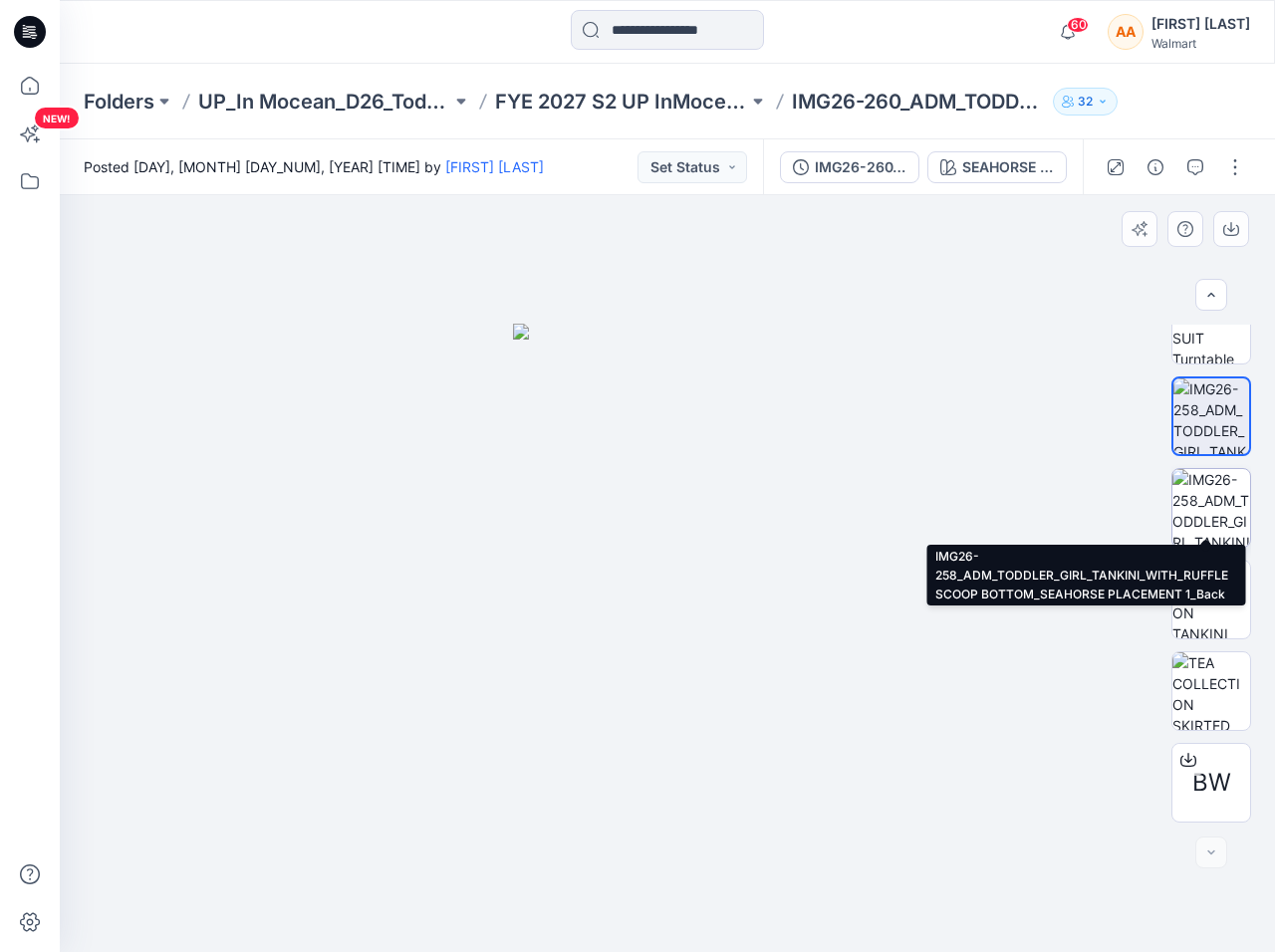 click at bounding box center (1211, 508) 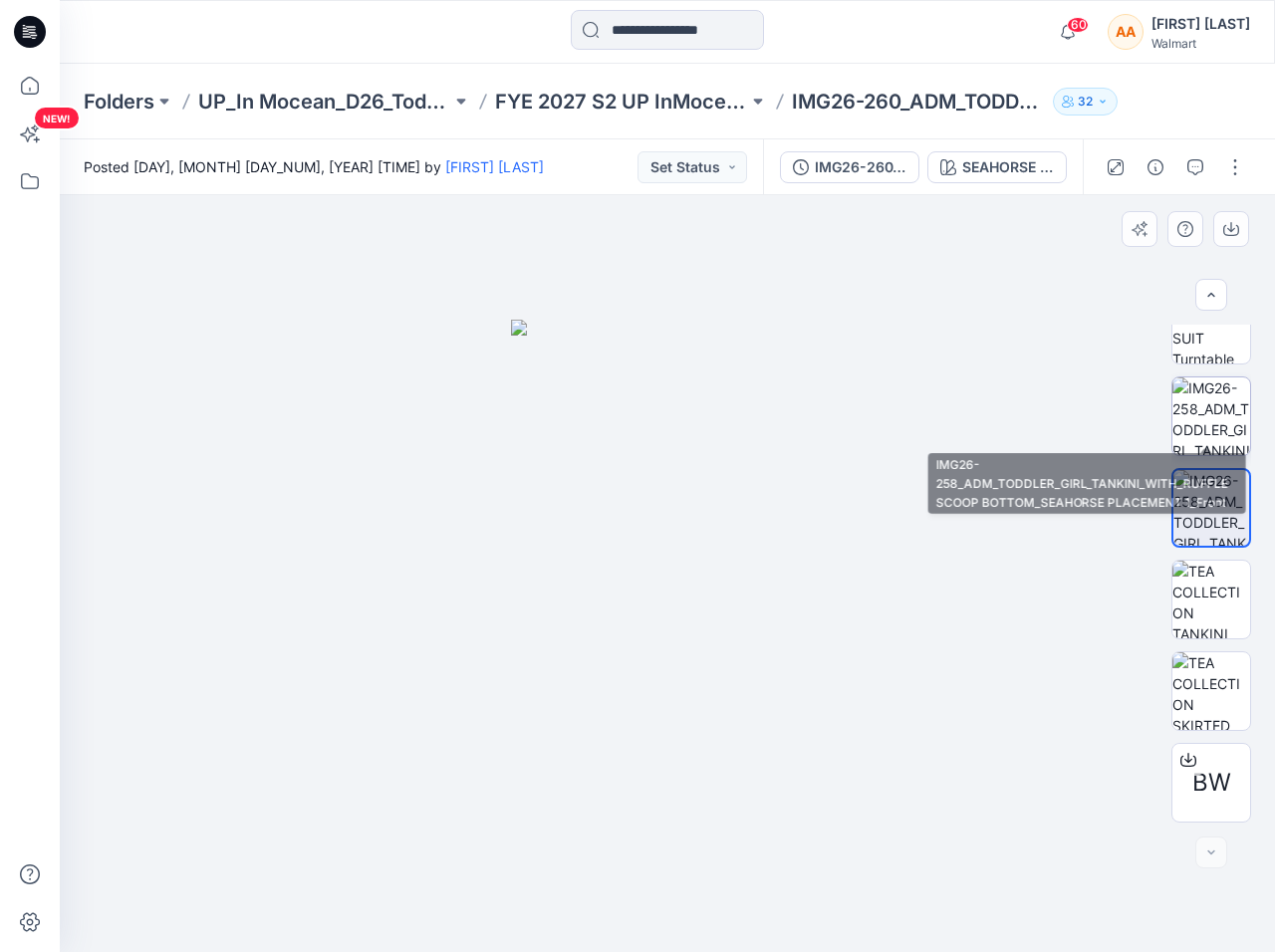 click at bounding box center (1211, 416) 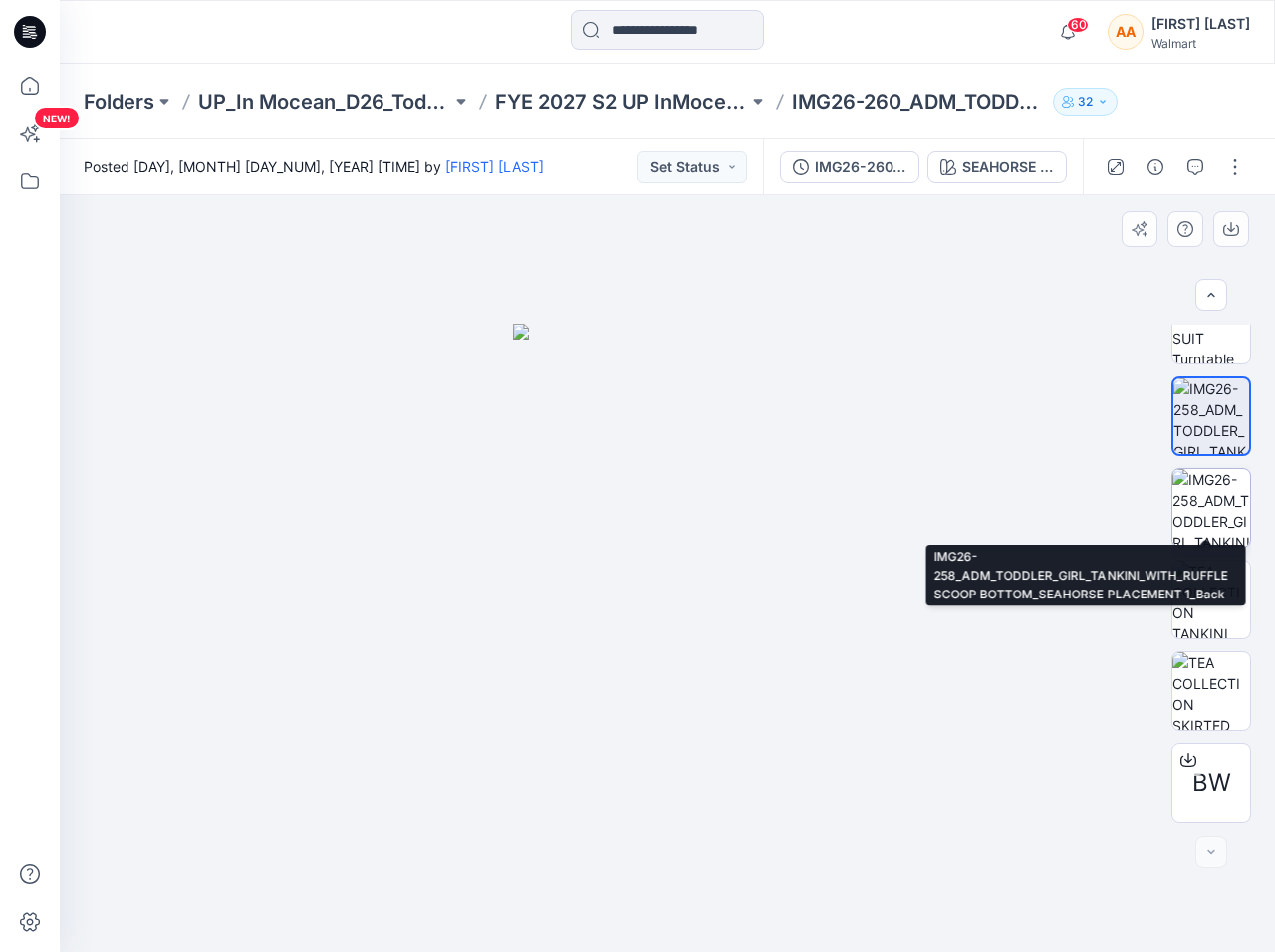 click at bounding box center [1211, 508] 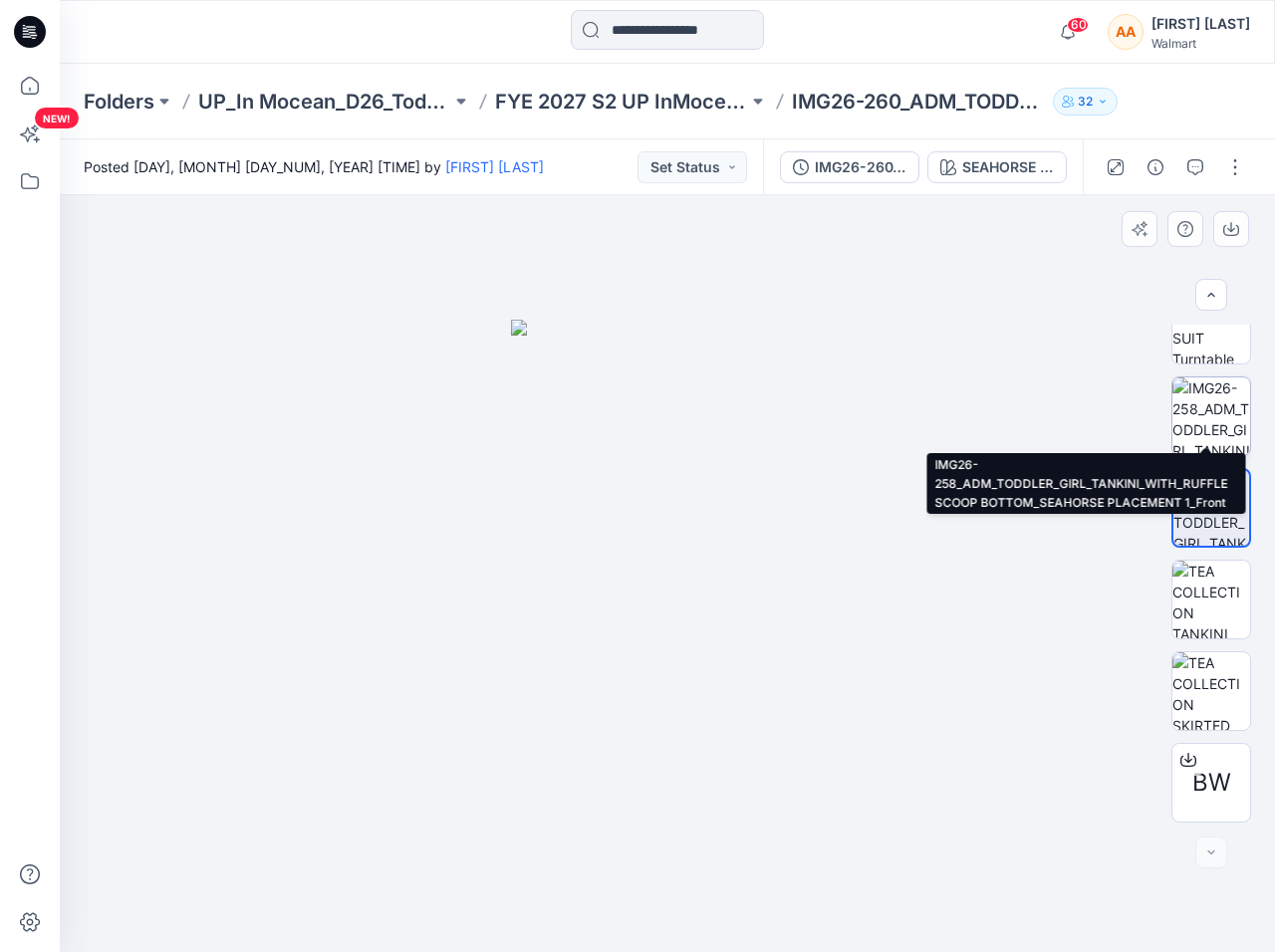 click at bounding box center [1211, 416] 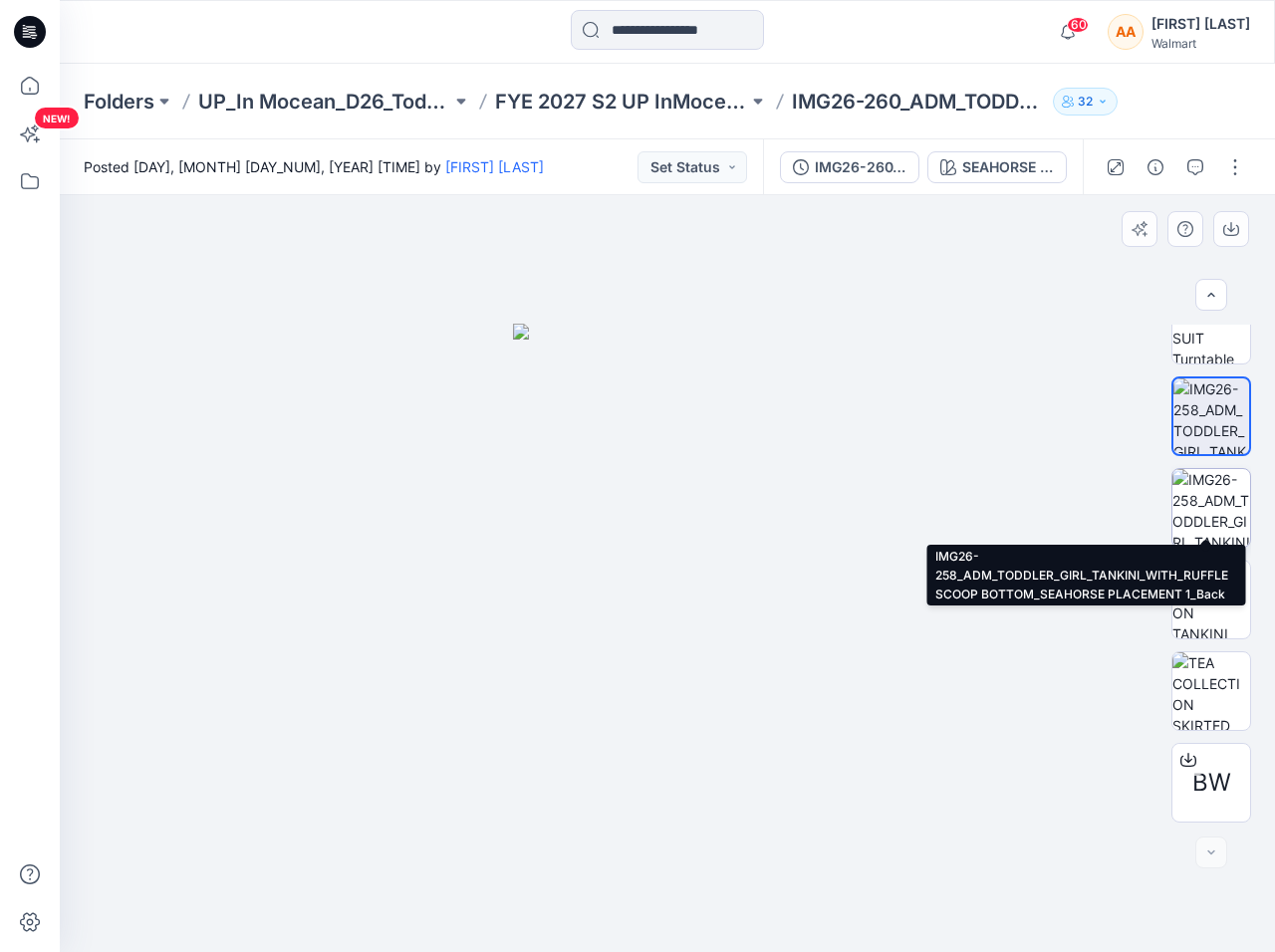 click at bounding box center (1211, 508) 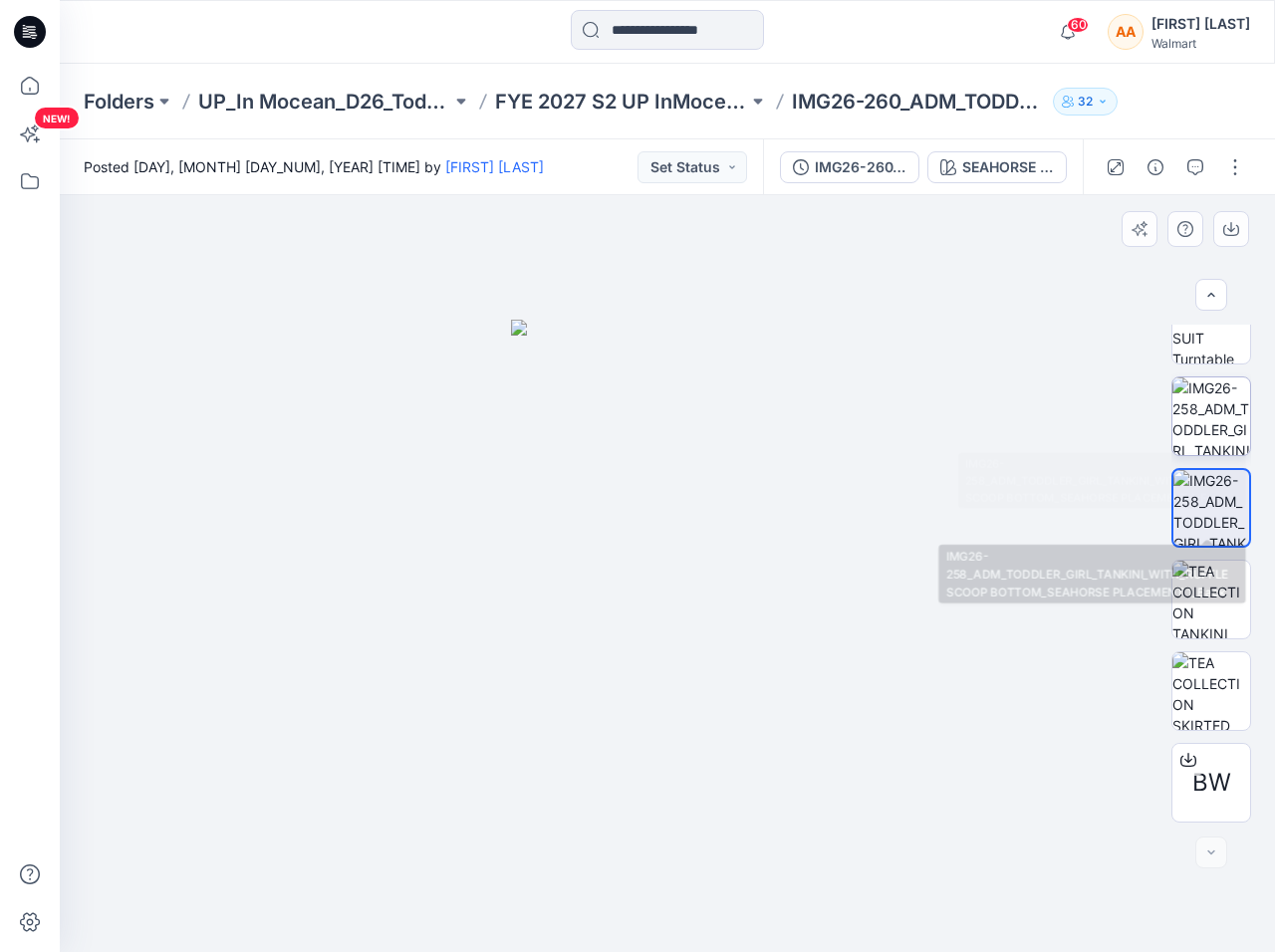 click at bounding box center [1211, 416] 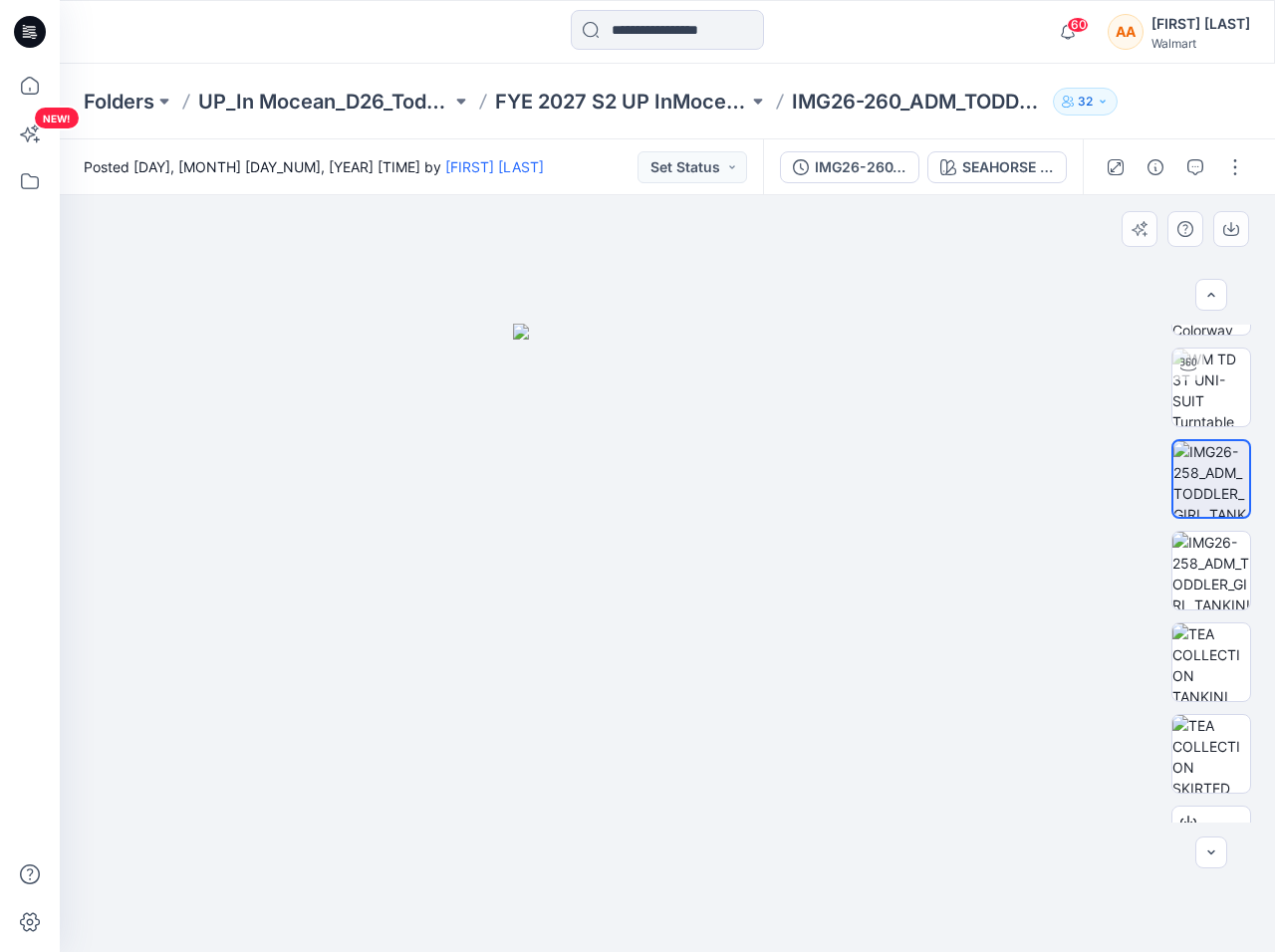 scroll, scrollTop: 0, scrollLeft: 0, axis: both 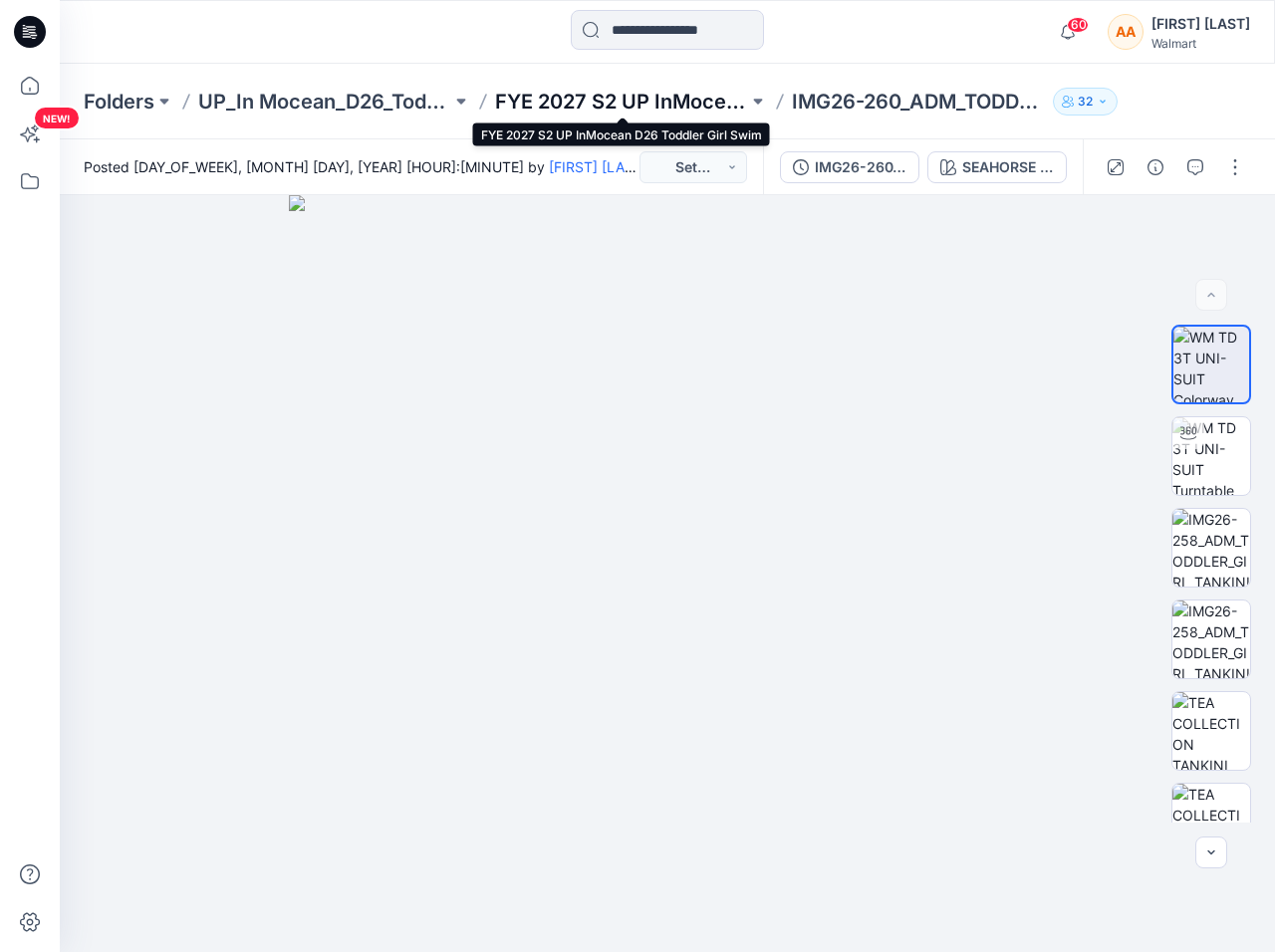 click on "FYE 2027 S2 UP InMocean D26 Toddler Girl Swim" at bounding box center (622, 102) 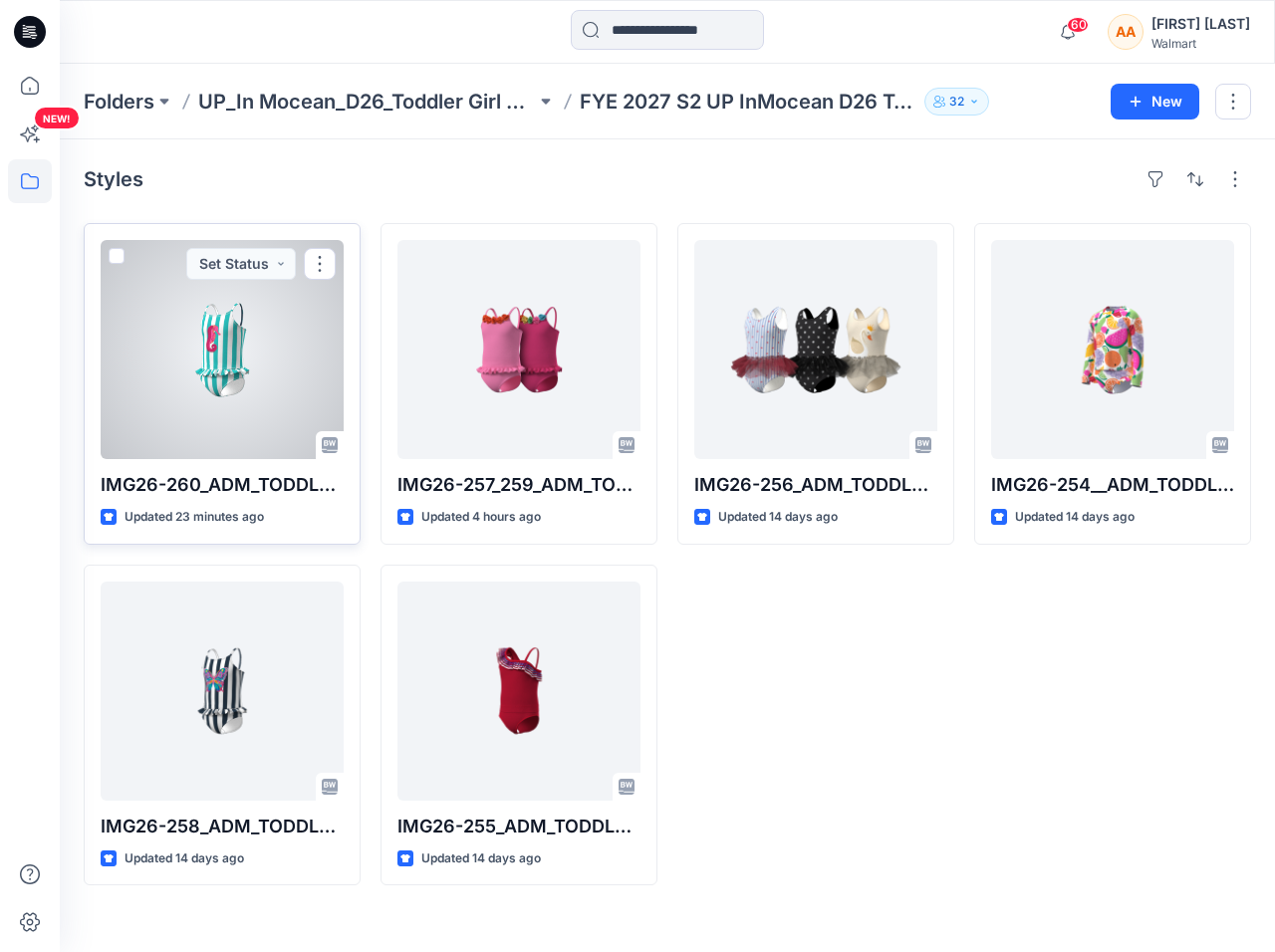 click at bounding box center [222, 350] 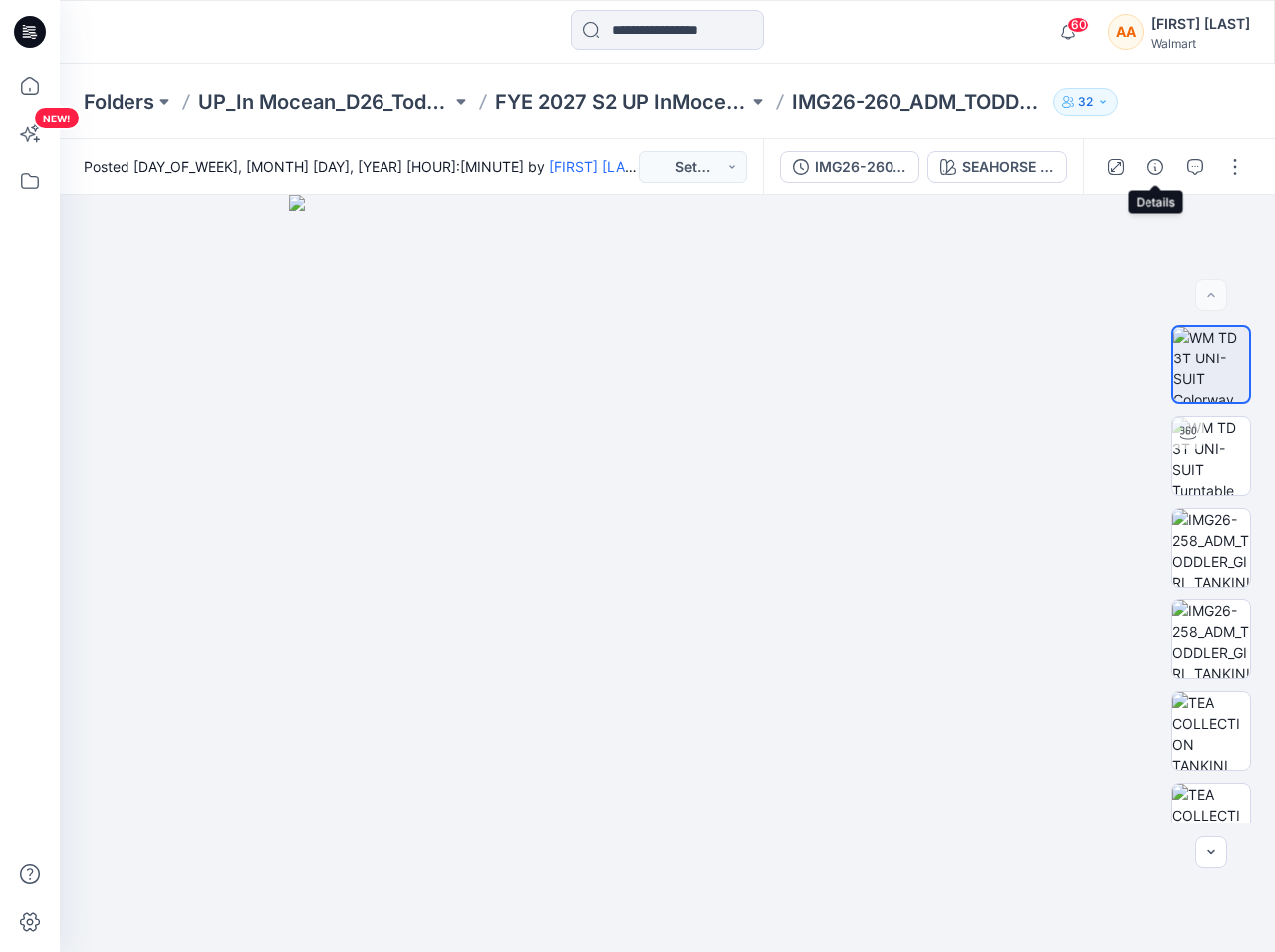 click 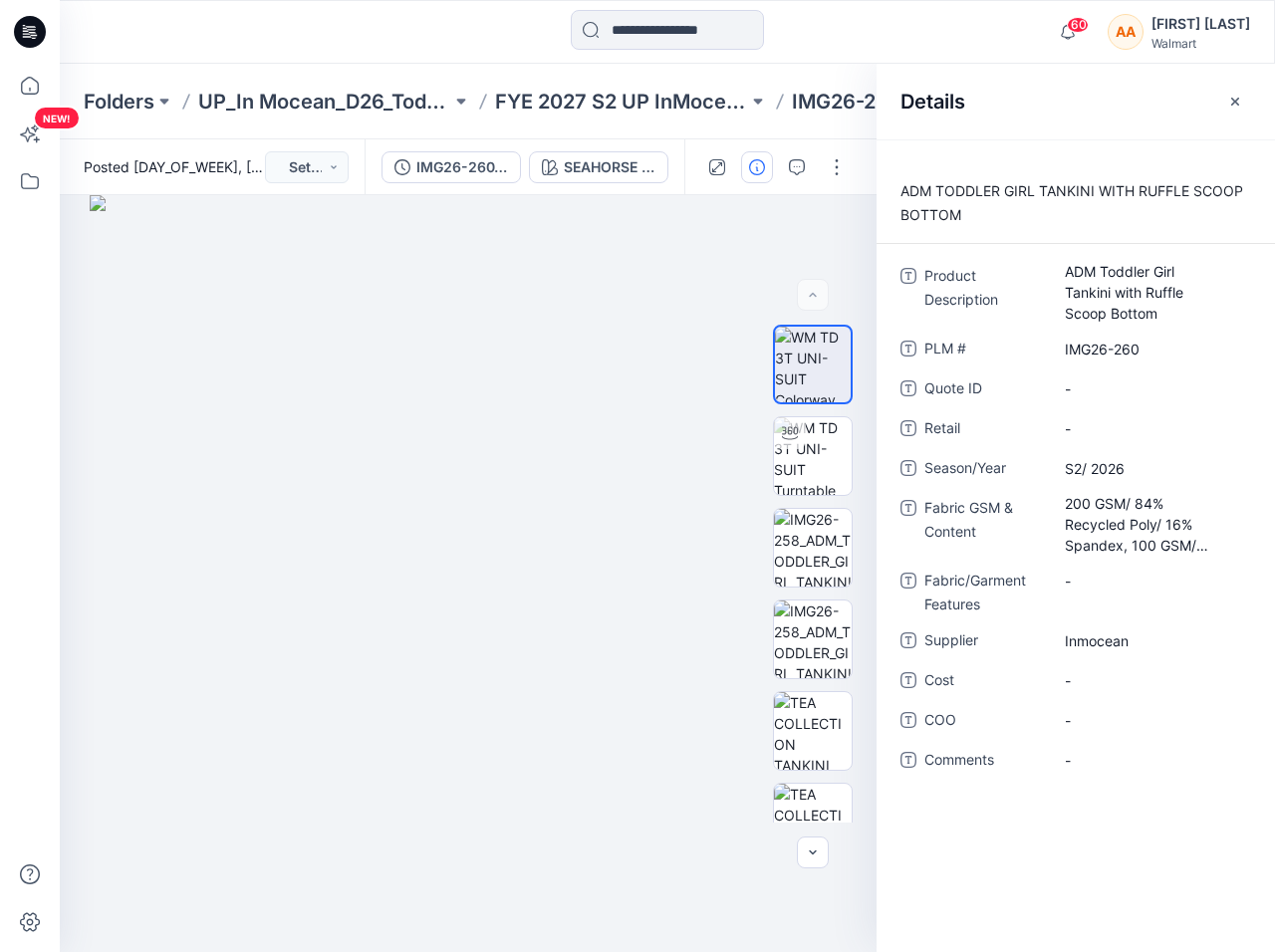 click 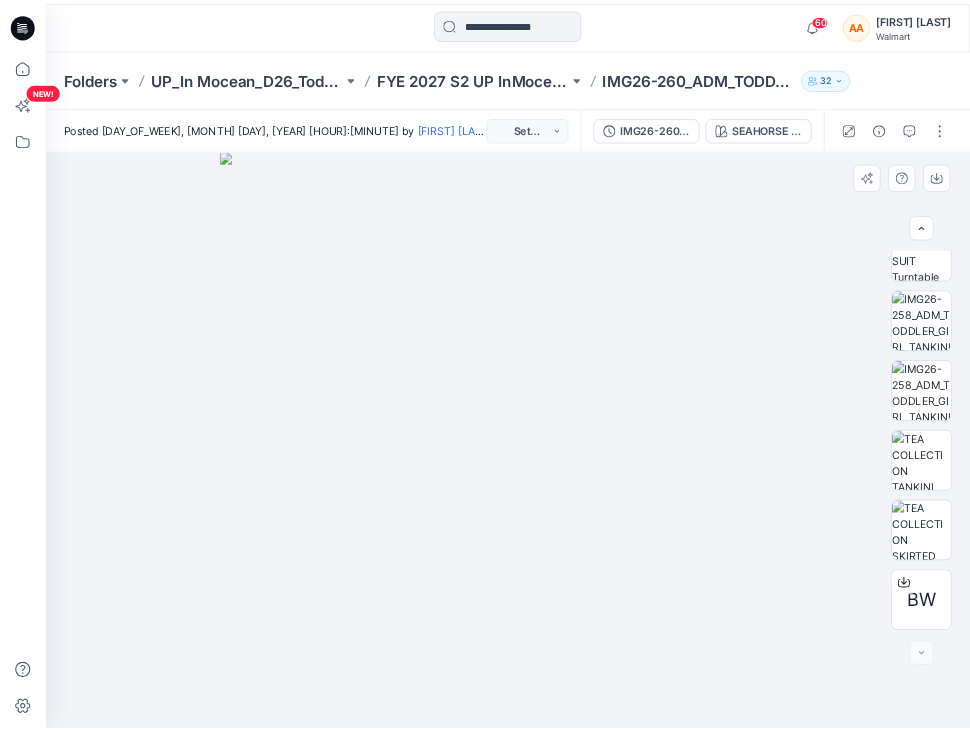 scroll, scrollTop: 0, scrollLeft: 0, axis: both 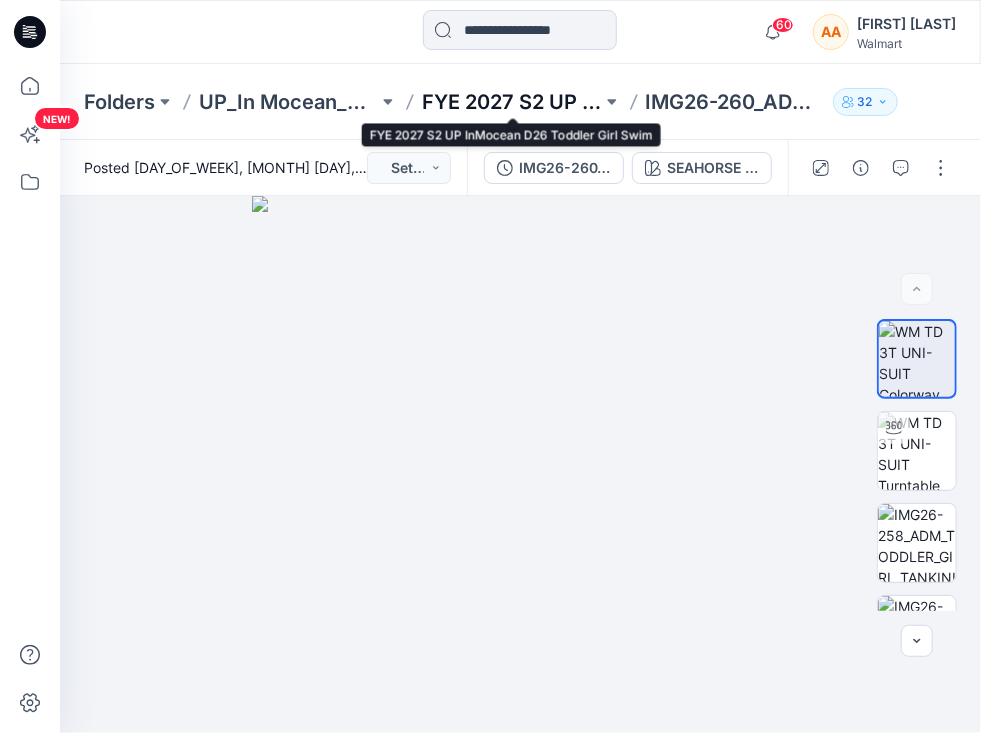 click on "FYE 2027 S2 UP InMocean D26 Toddler Girl Swim" at bounding box center [511, 102] 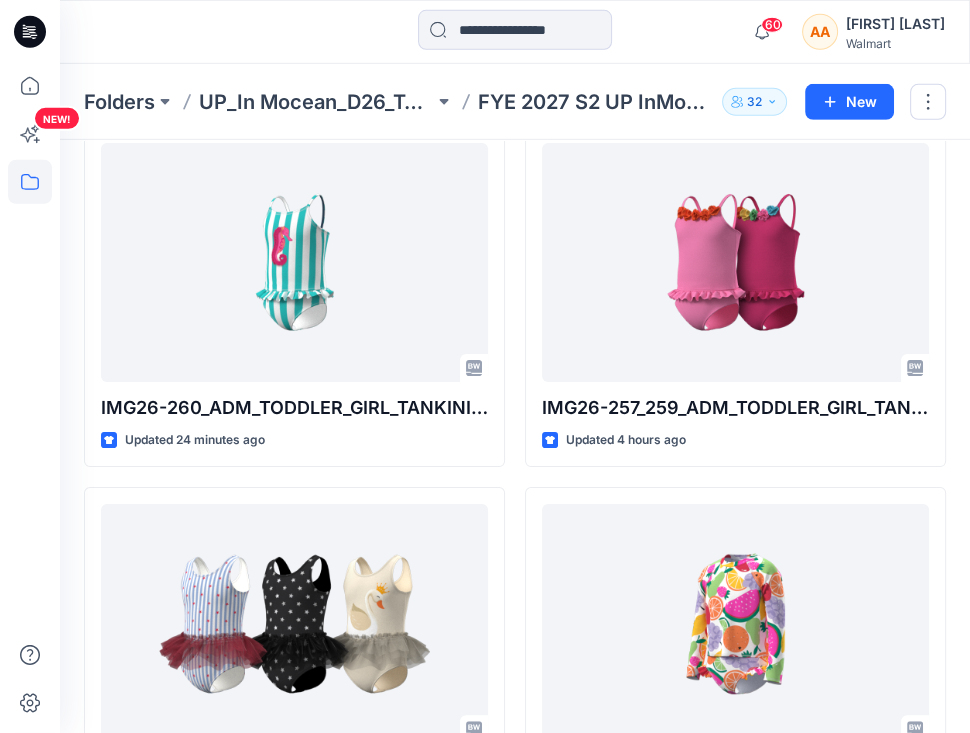 scroll, scrollTop: 102, scrollLeft: 0, axis: vertical 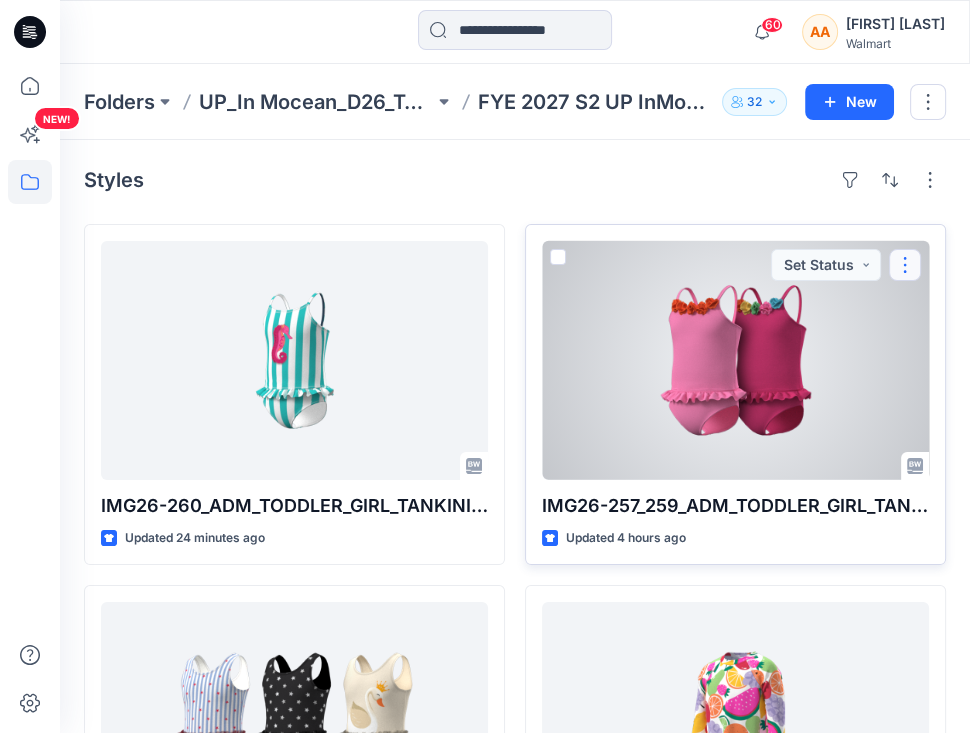 click at bounding box center [905, 265] 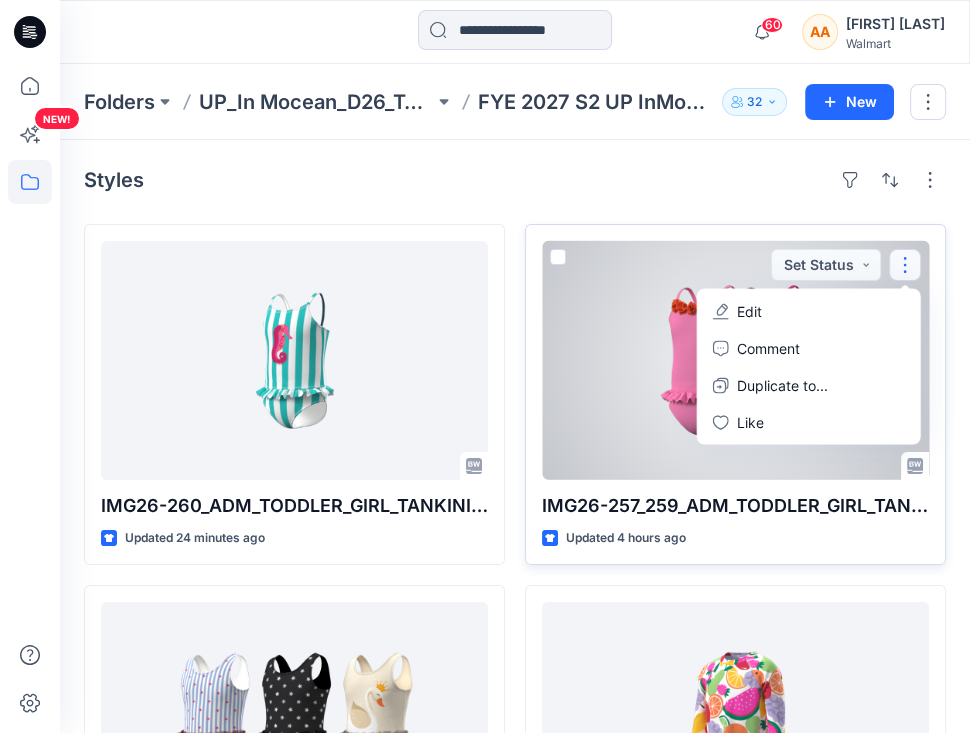 click at bounding box center [735, 360] 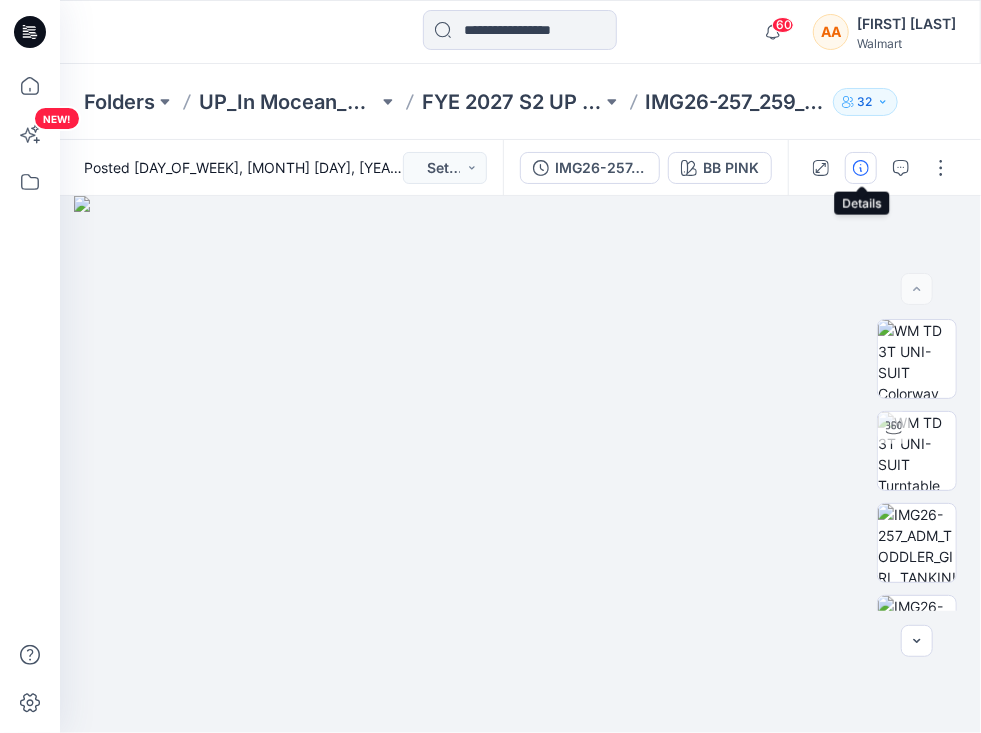 click 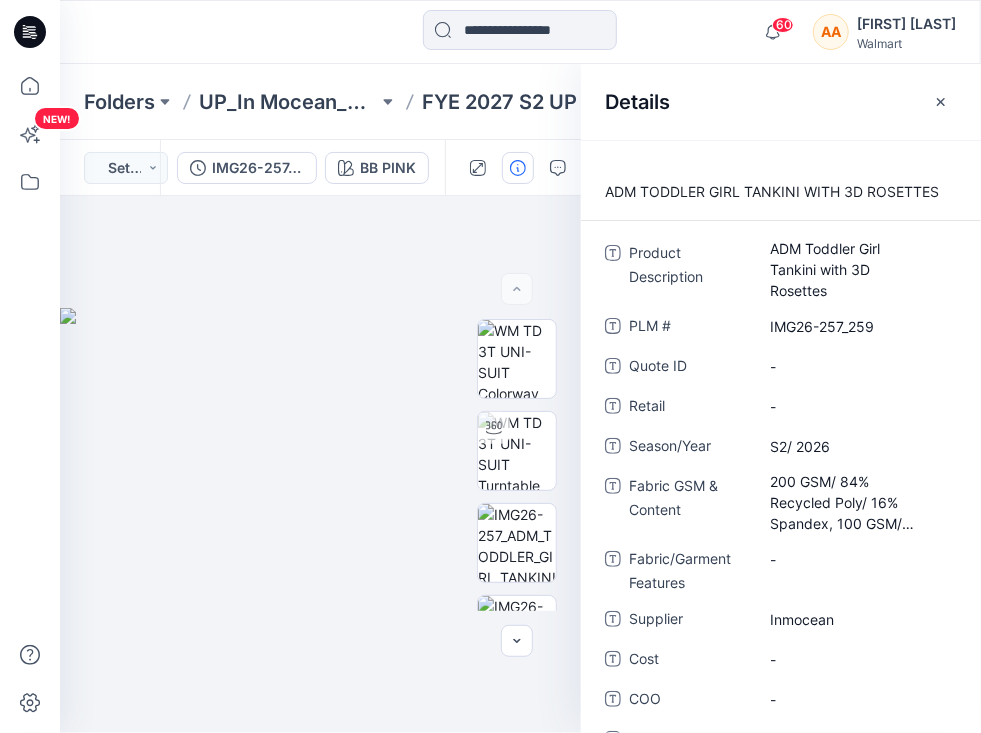 click 